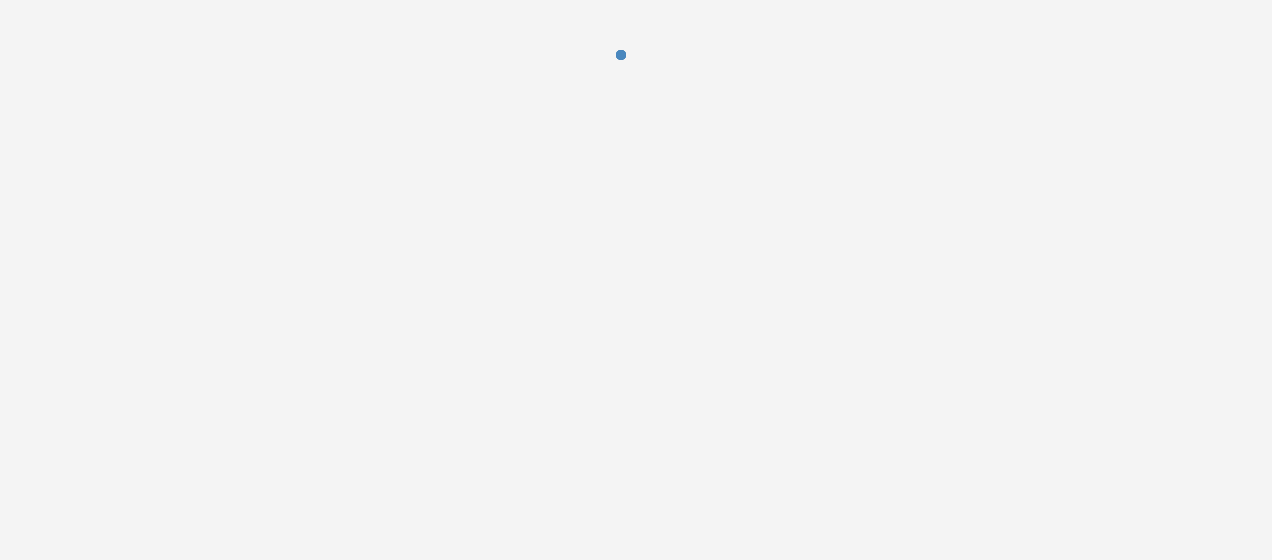 scroll, scrollTop: 0, scrollLeft: 0, axis: both 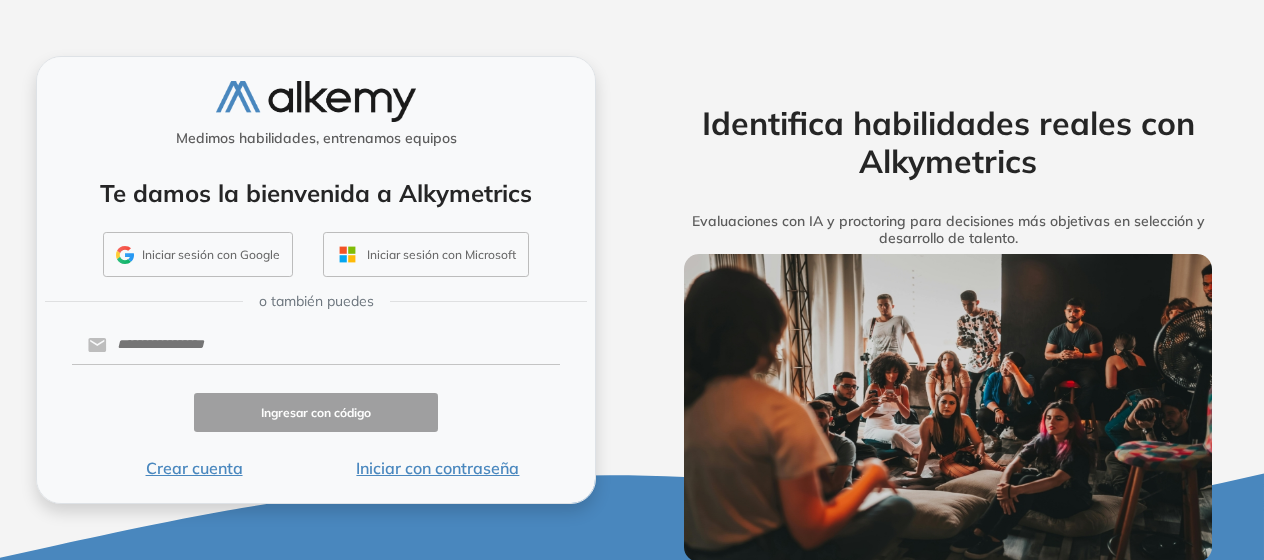click on "Iniciar con contraseña" at bounding box center (438, 468) 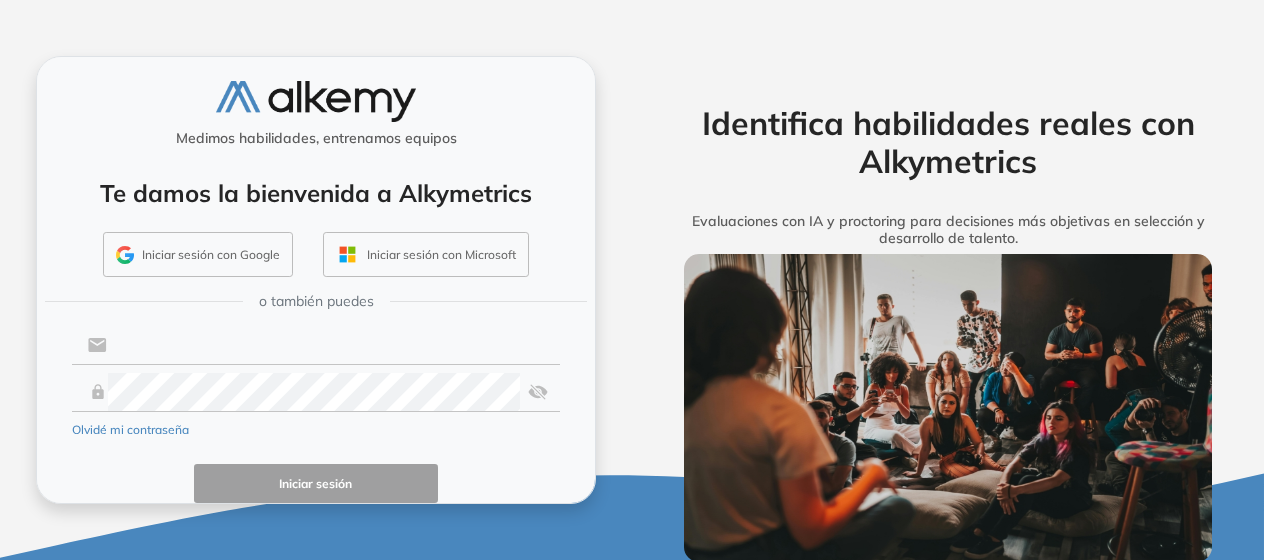click at bounding box center (333, 345) 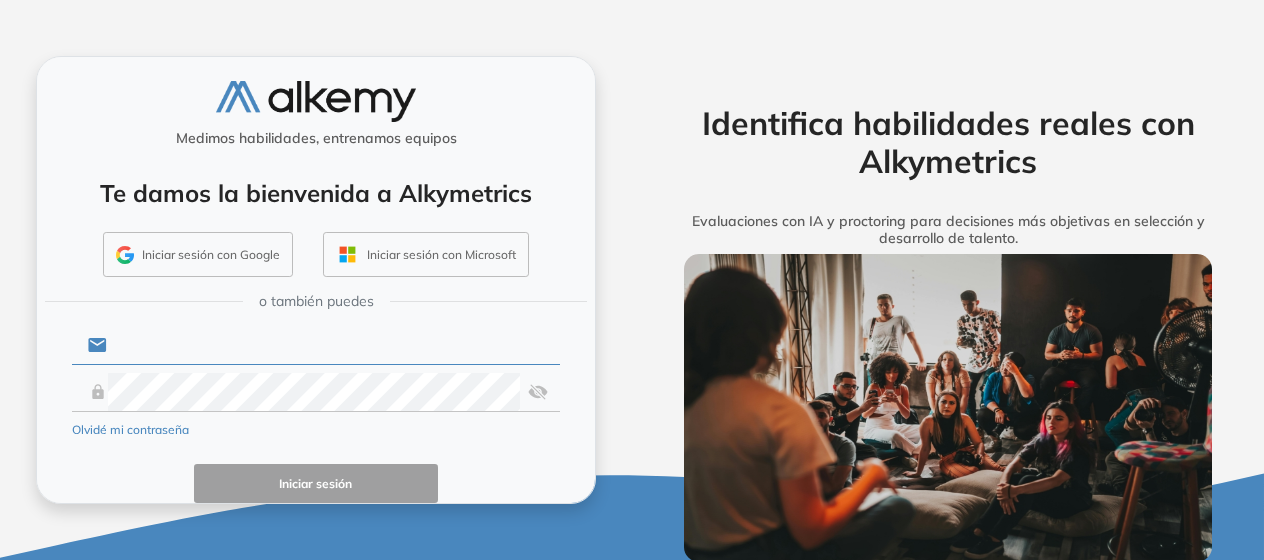 type on "**********" 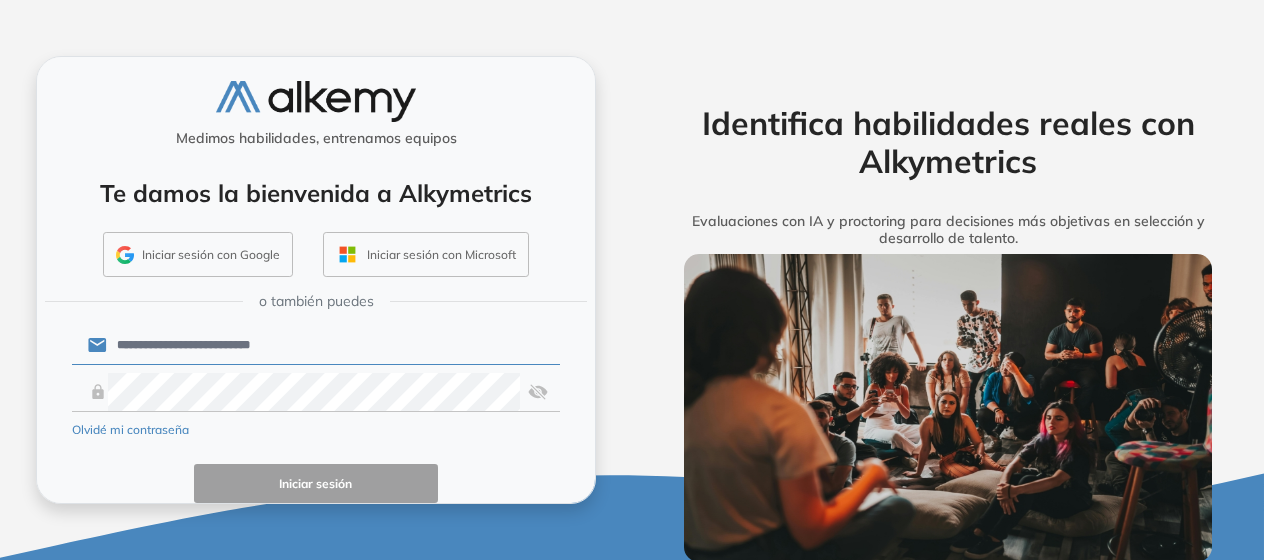 drag, startPoint x: 13, startPoint y: 346, endPoint x: 48, endPoint y: 331, distance: 38.078865 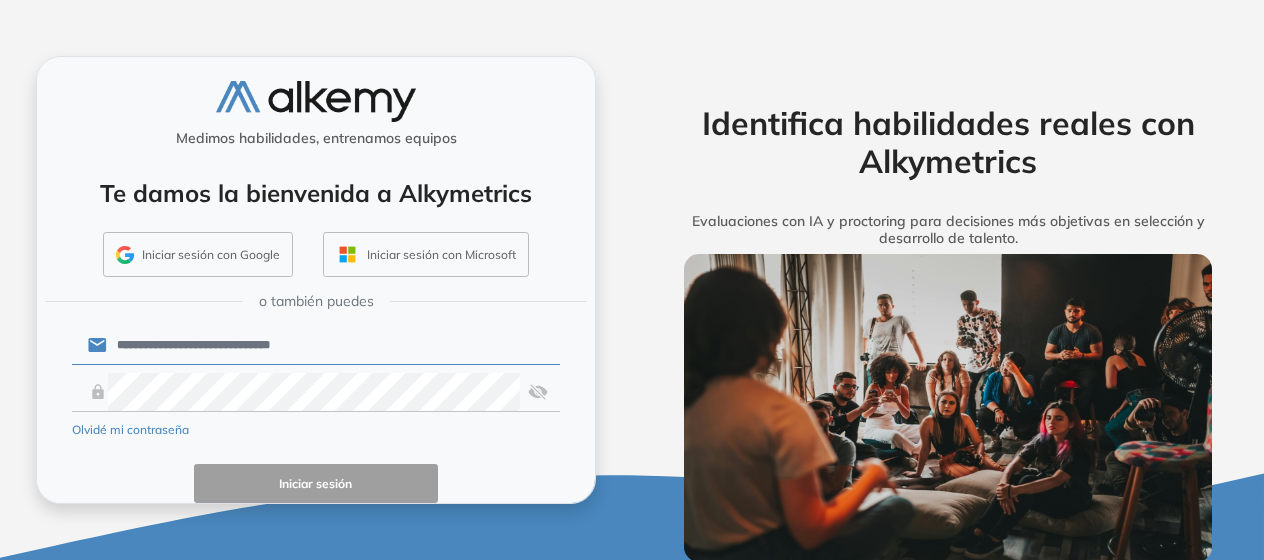 type on "**********" 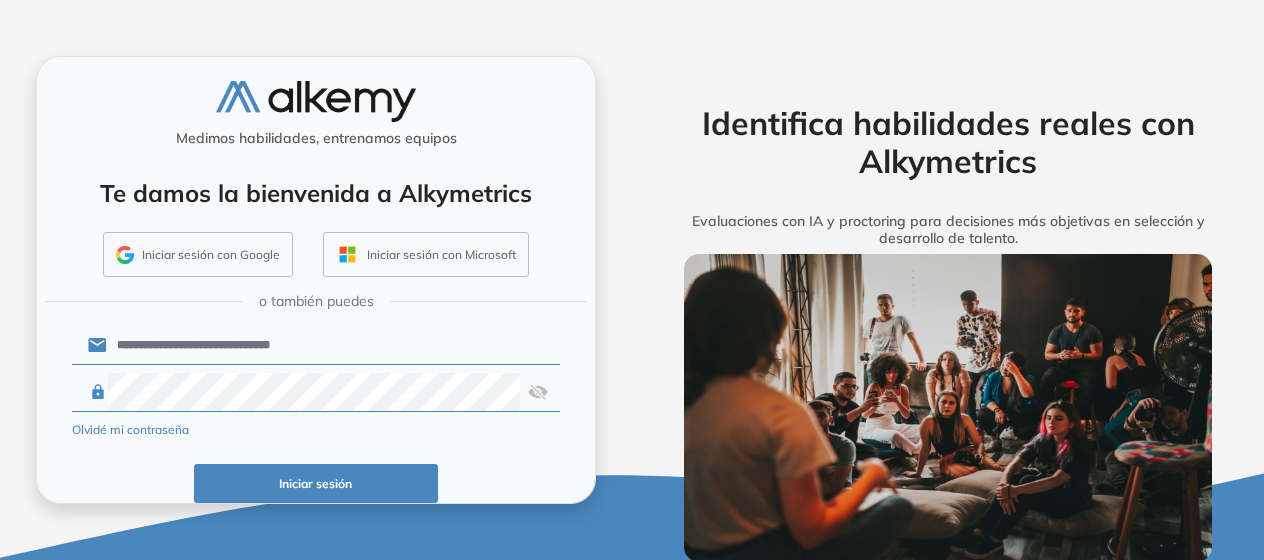 click on "Iniciar sesión" at bounding box center (316, 483) 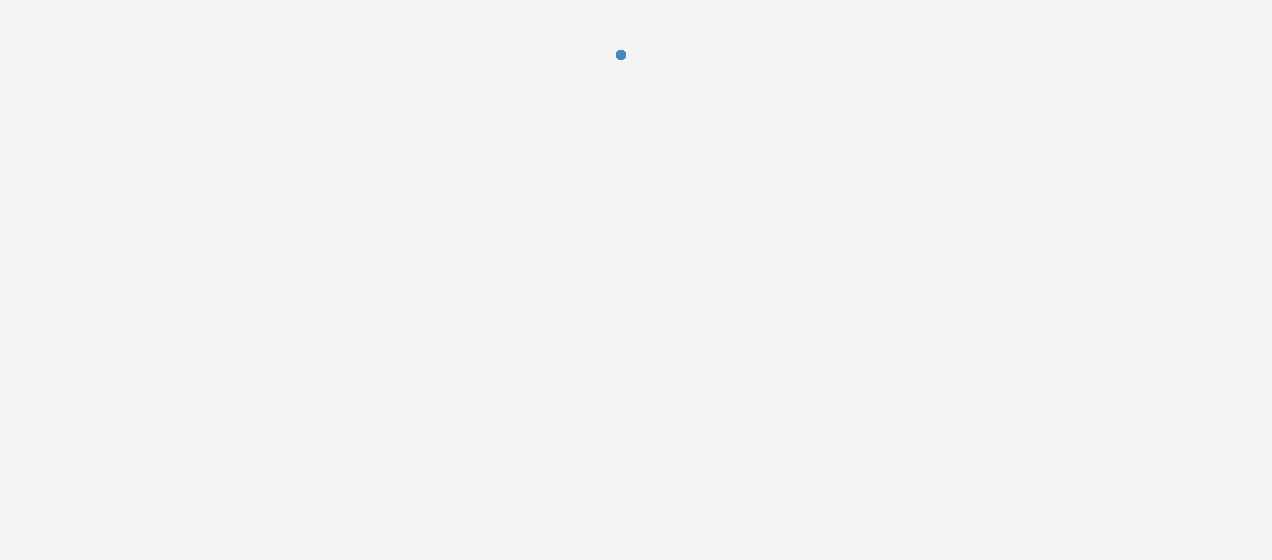scroll, scrollTop: 0, scrollLeft: 0, axis: both 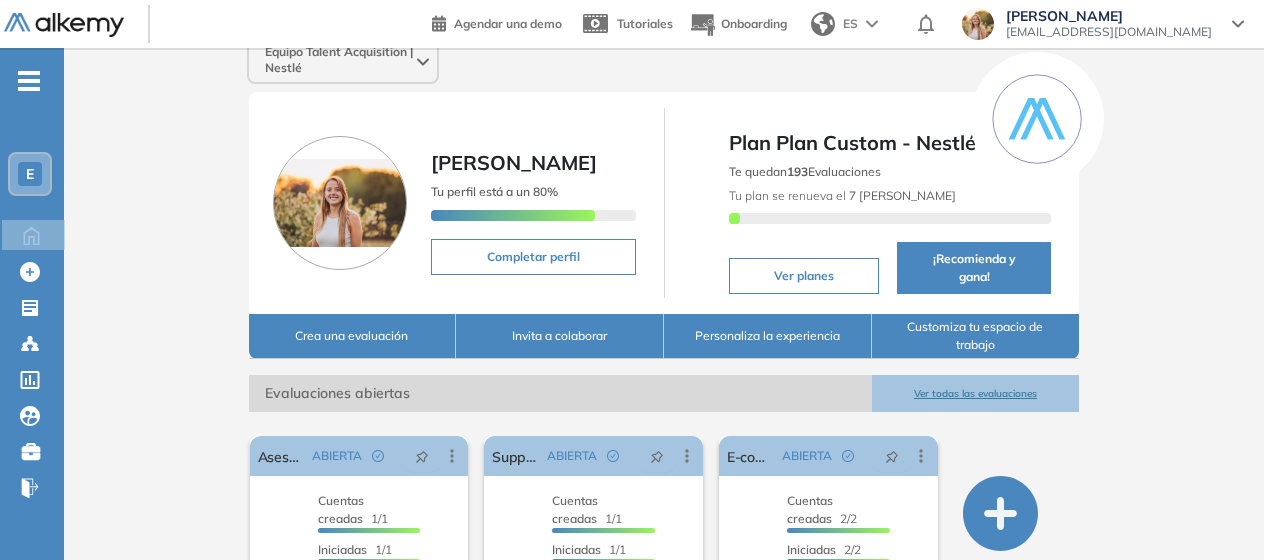 click on "Ver todas las evaluaciones" at bounding box center [976, 393] 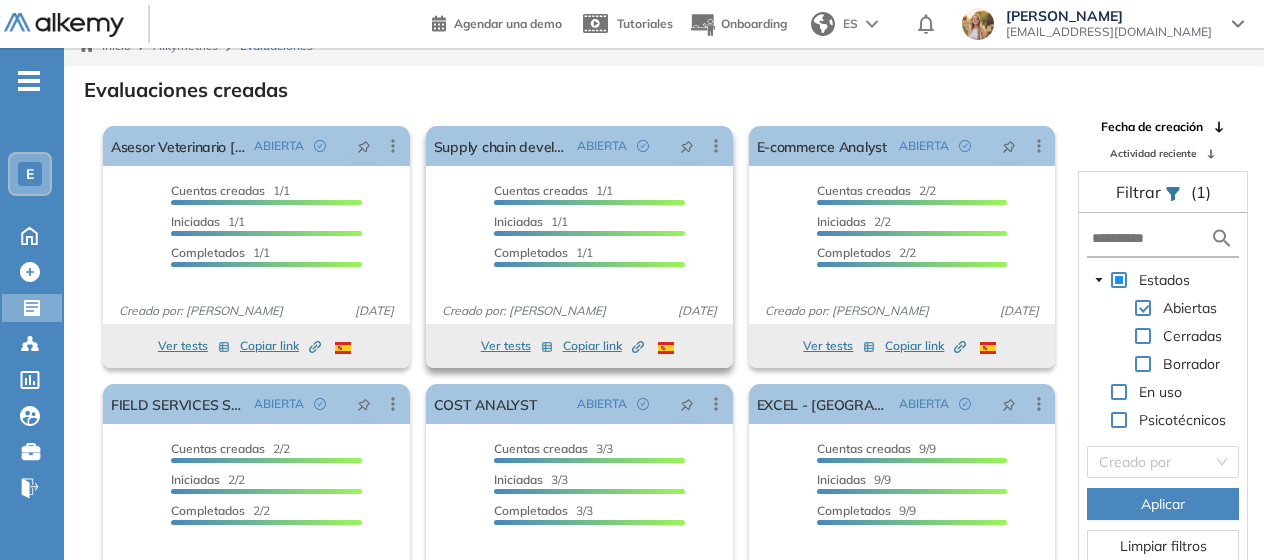 scroll, scrollTop: 0, scrollLeft: 0, axis: both 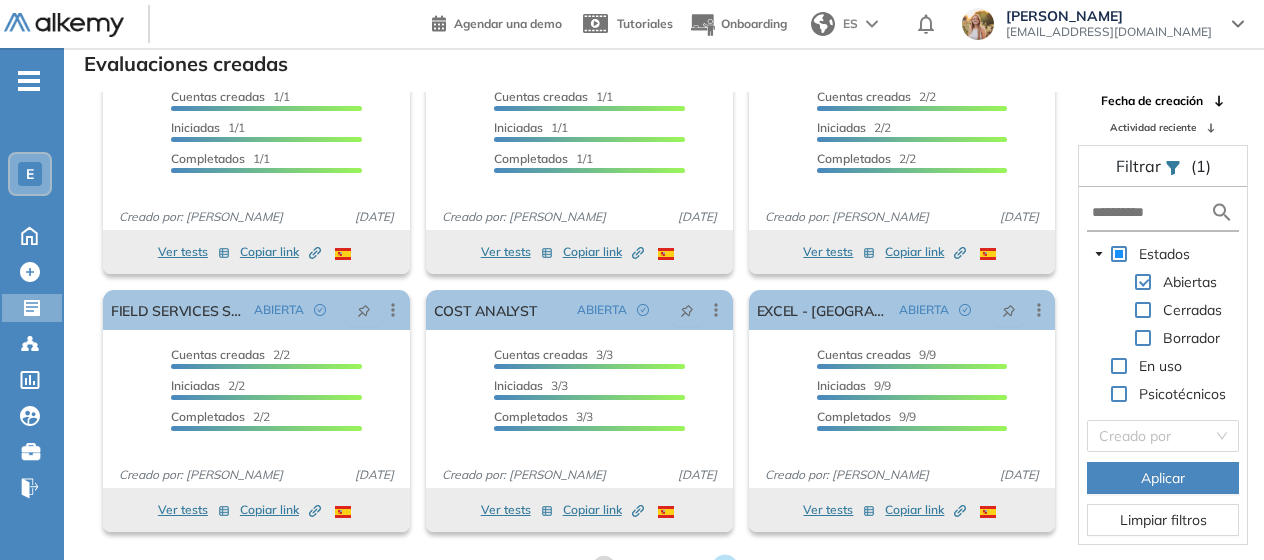 click 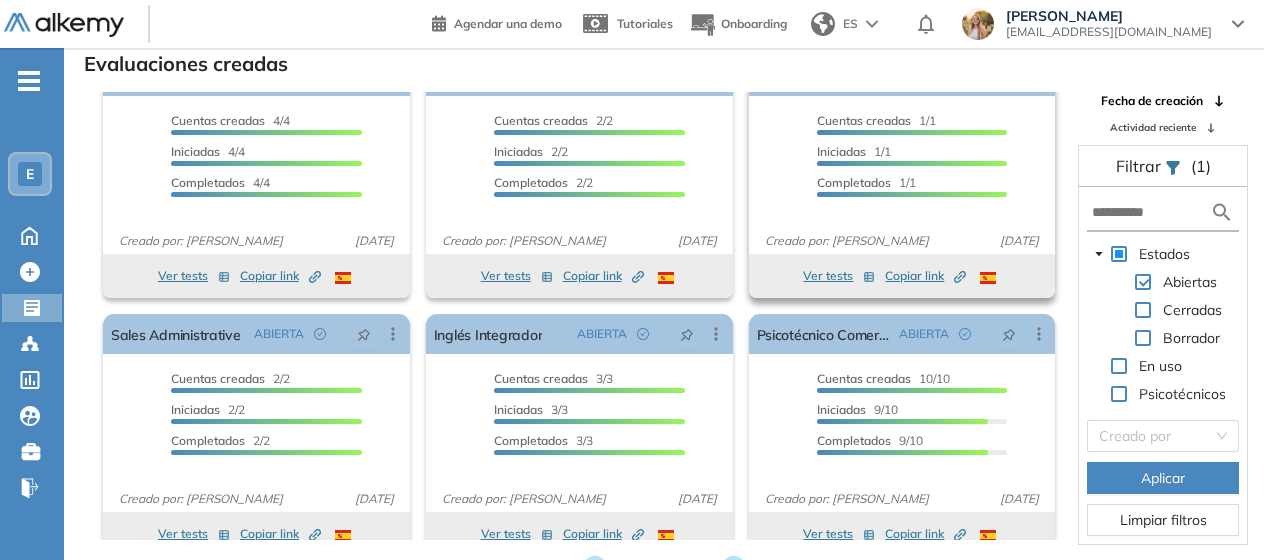 scroll, scrollTop: 68, scrollLeft: 0, axis: vertical 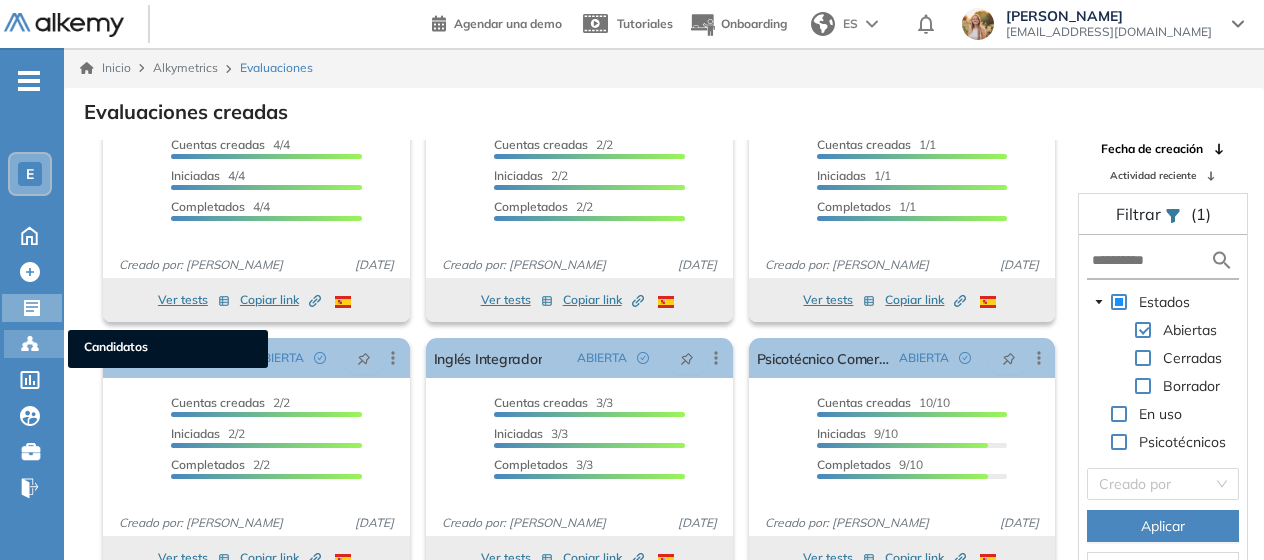 click at bounding box center [32, 342] 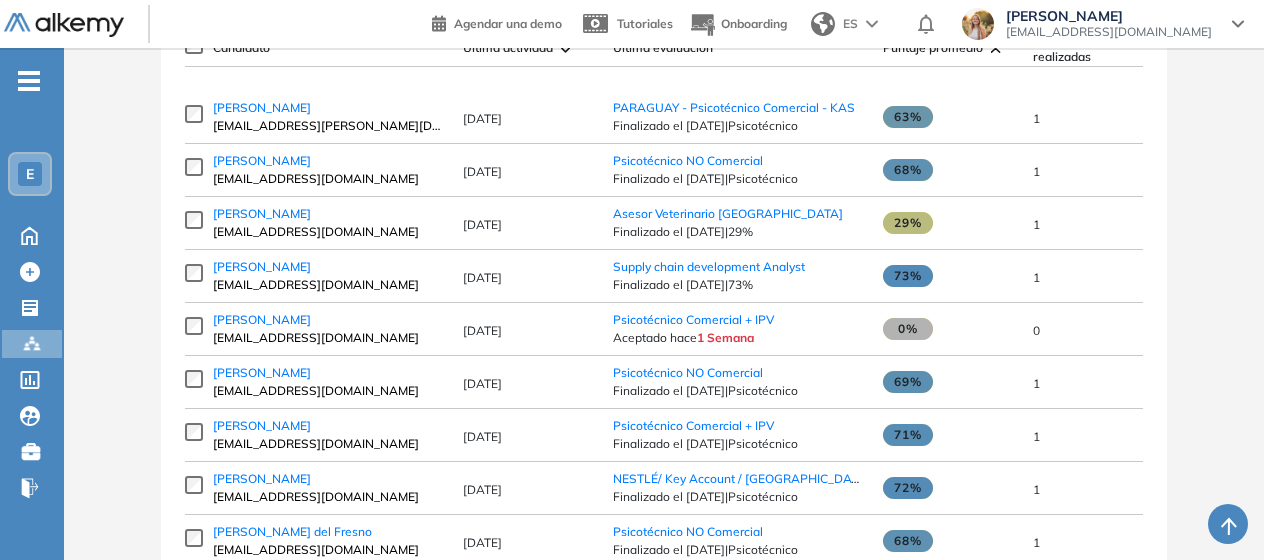 scroll, scrollTop: 332, scrollLeft: 0, axis: vertical 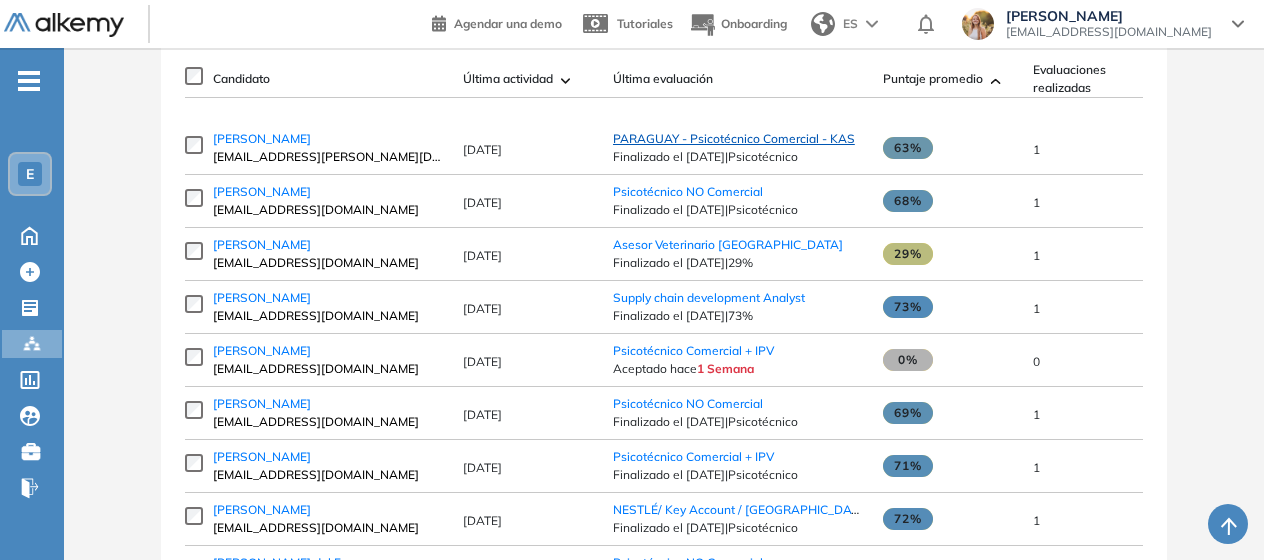 click on "PARAGUAY - Psicotécnico Comercial - KAS" at bounding box center [734, 138] 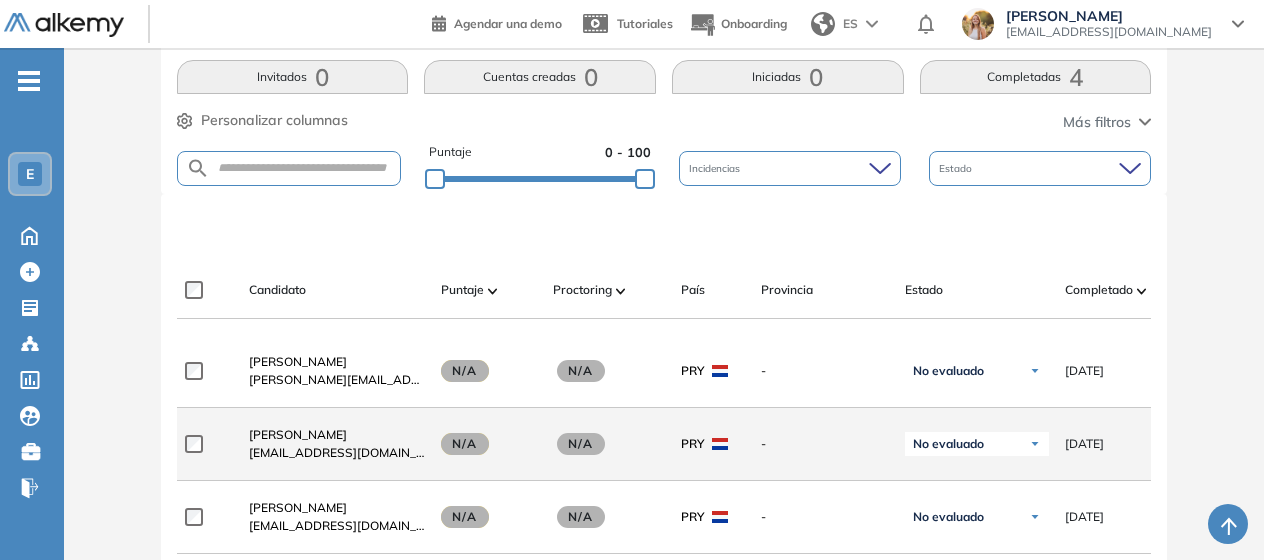 scroll, scrollTop: 200, scrollLeft: 0, axis: vertical 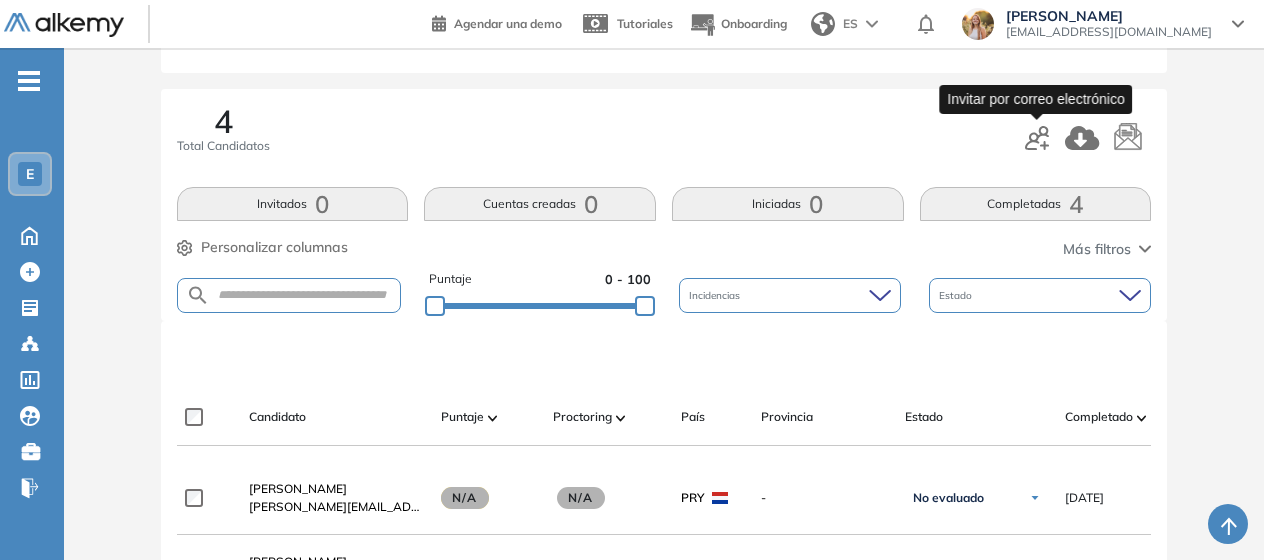 click 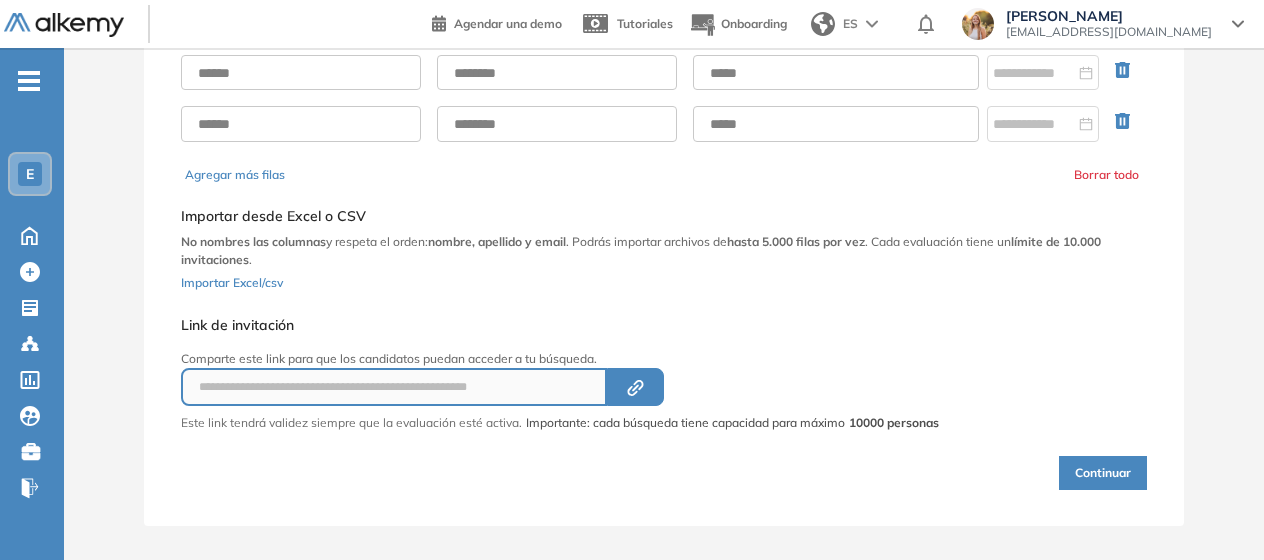 scroll, scrollTop: 0, scrollLeft: 0, axis: both 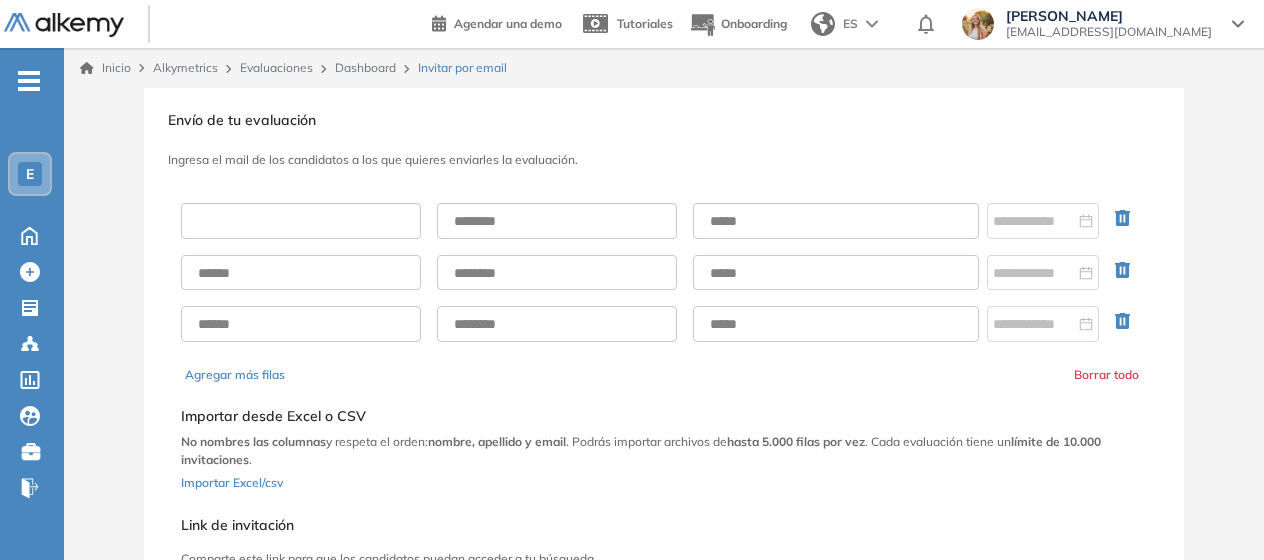 click at bounding box center [301, 221] 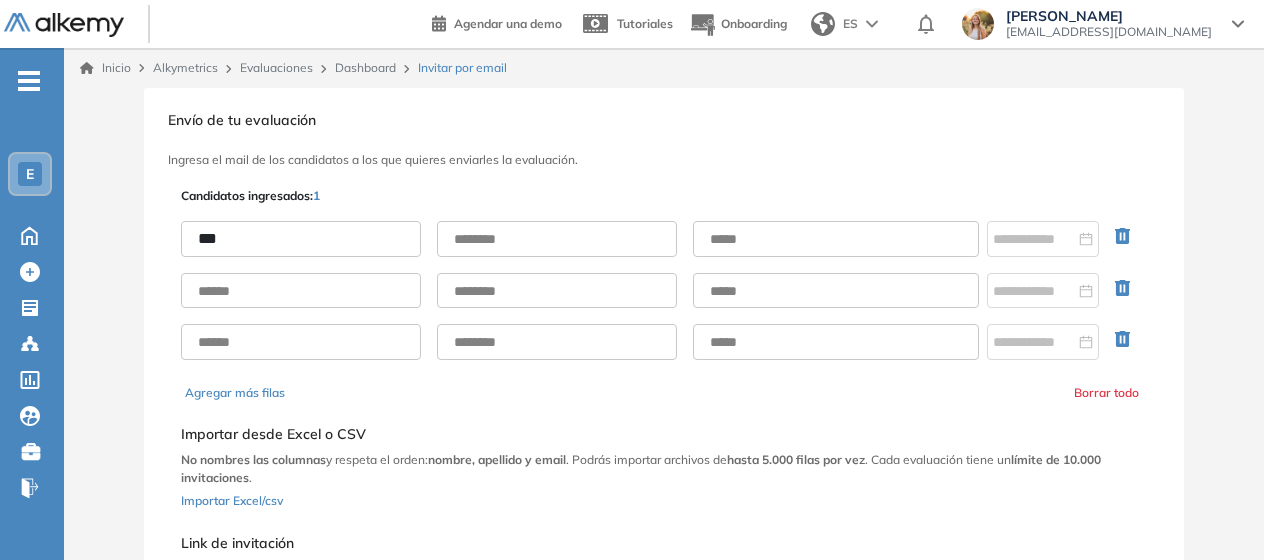 type on "***" 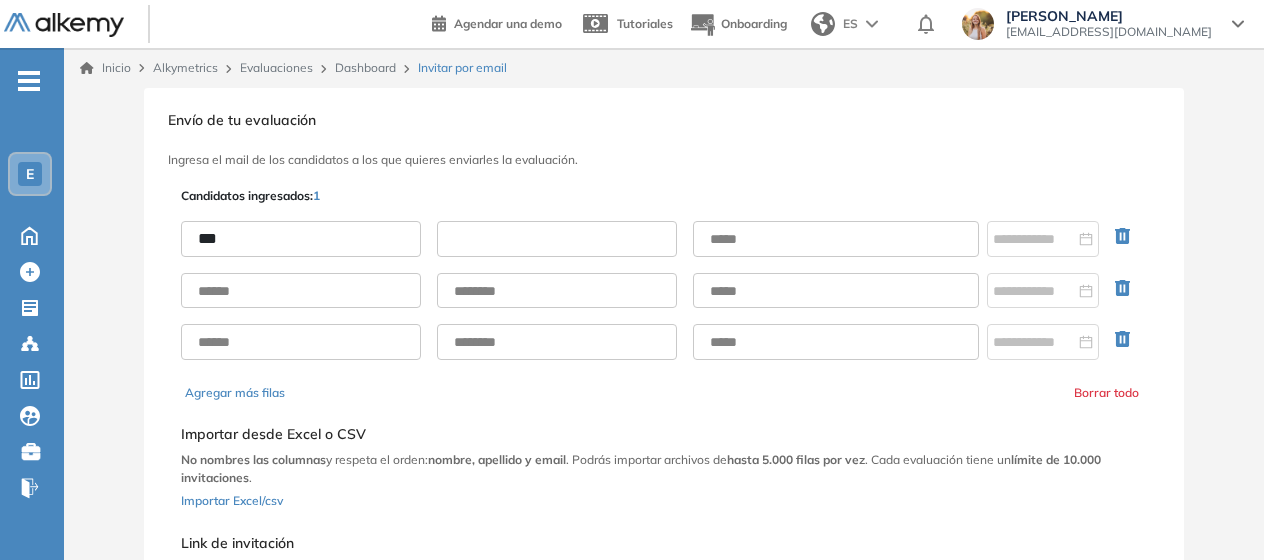 click at bounding box center [557, 239] 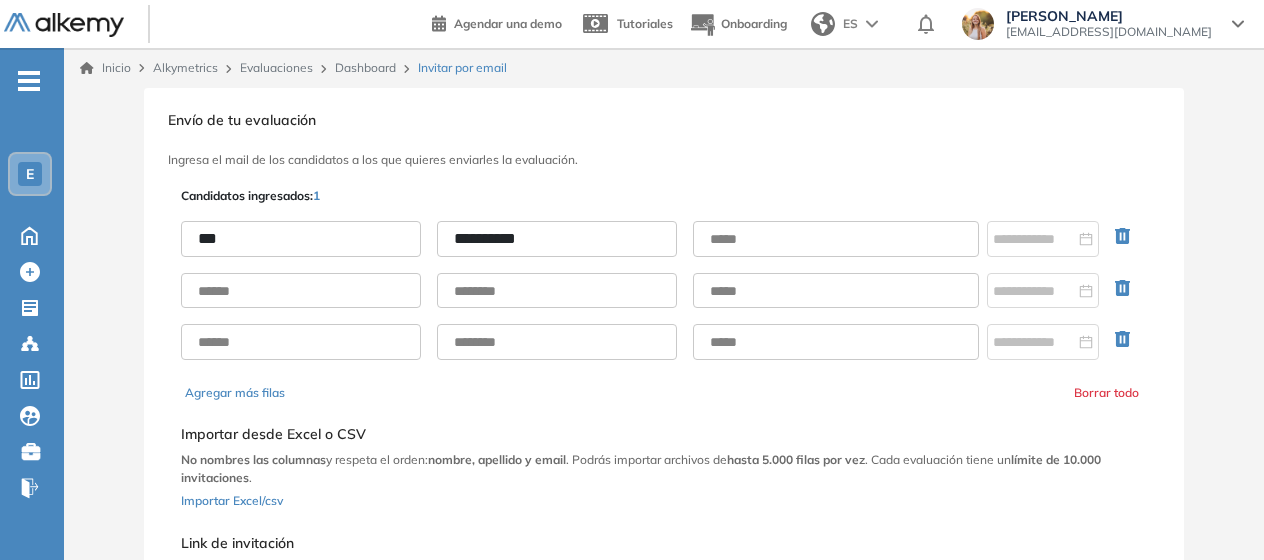 type on "**********" 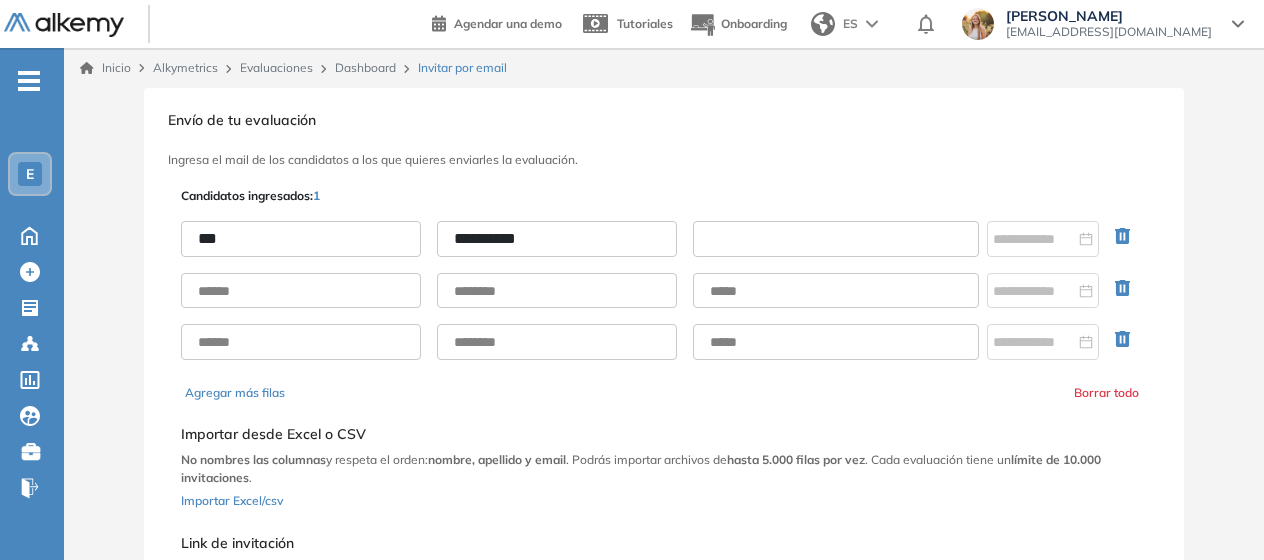 click at bounding box center (836, 239) 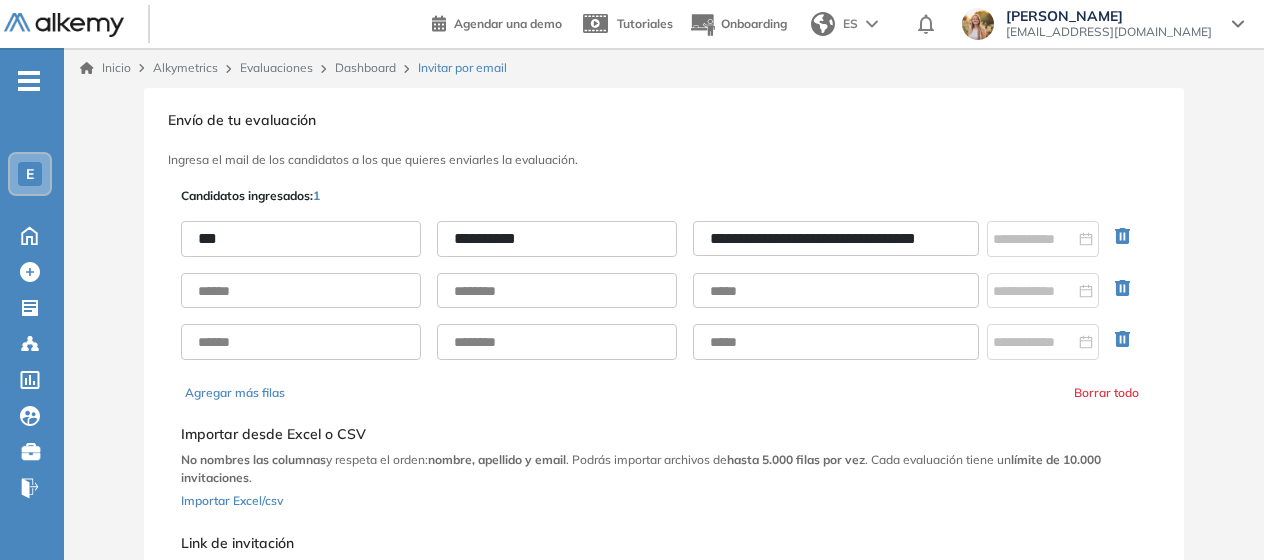 scroll, scrollTop: 0, scrollLeft: 32, axis: horizontal 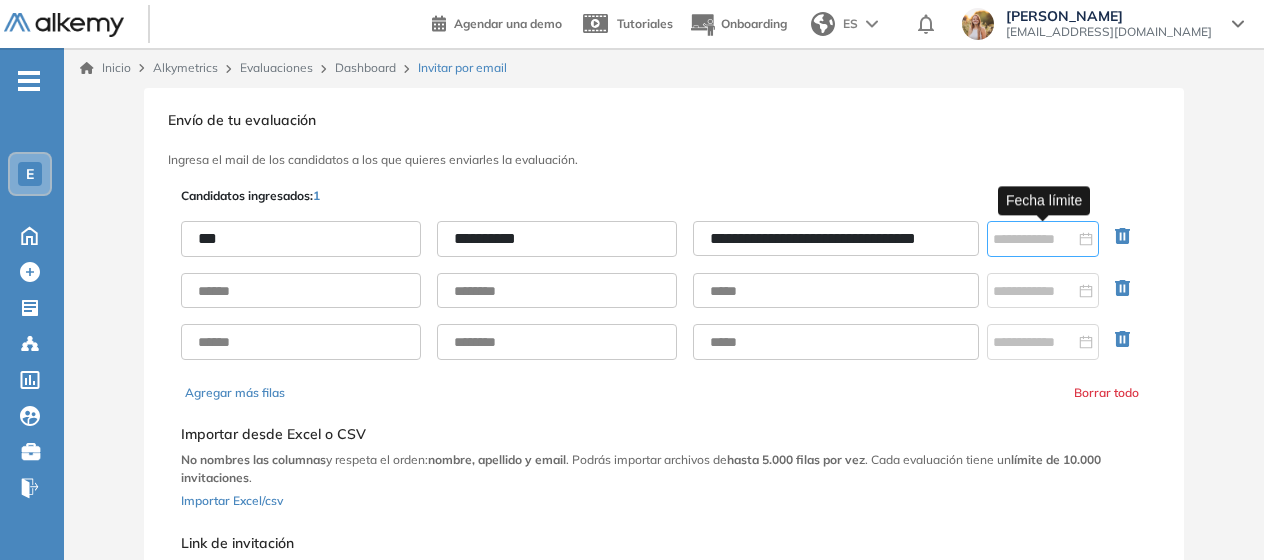 type on "**********" 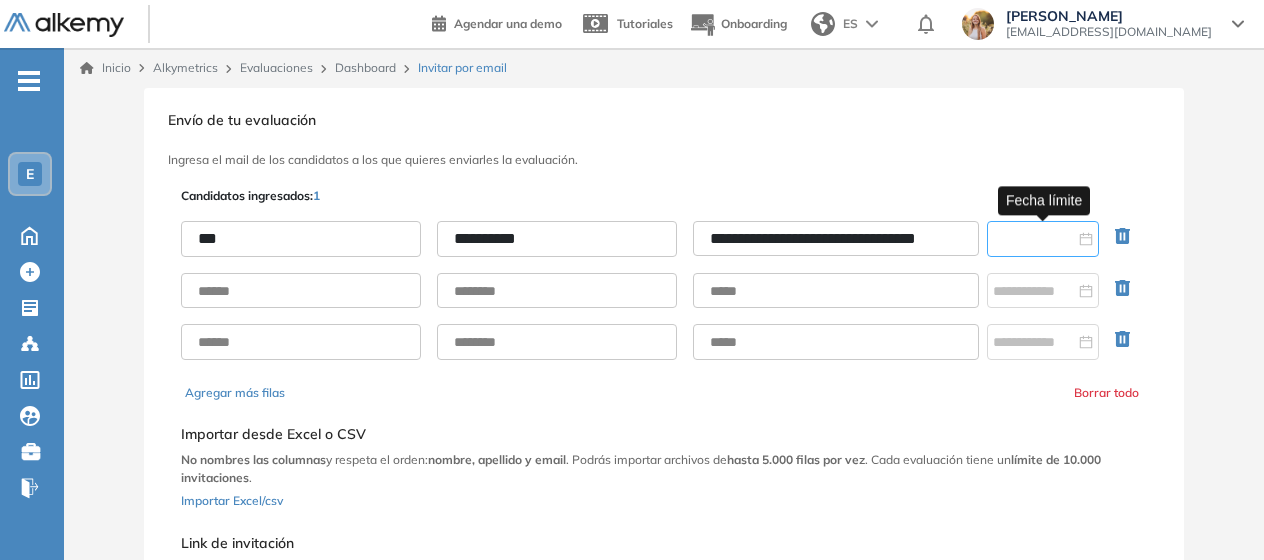 click at bounding box center [1034, 239] 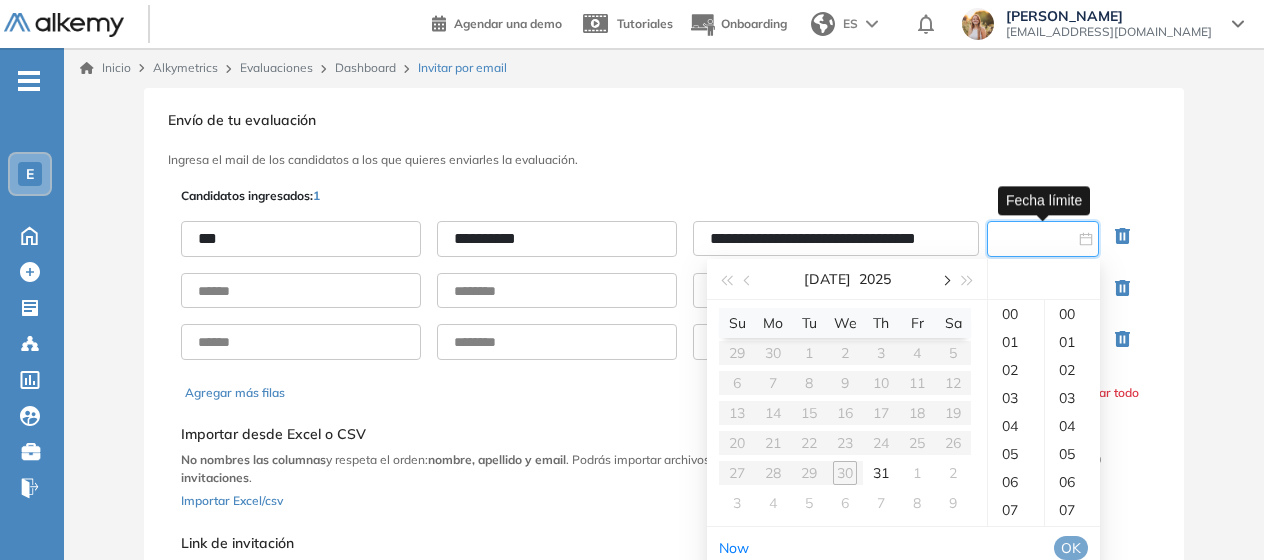 click at bounding box center [945, 281] 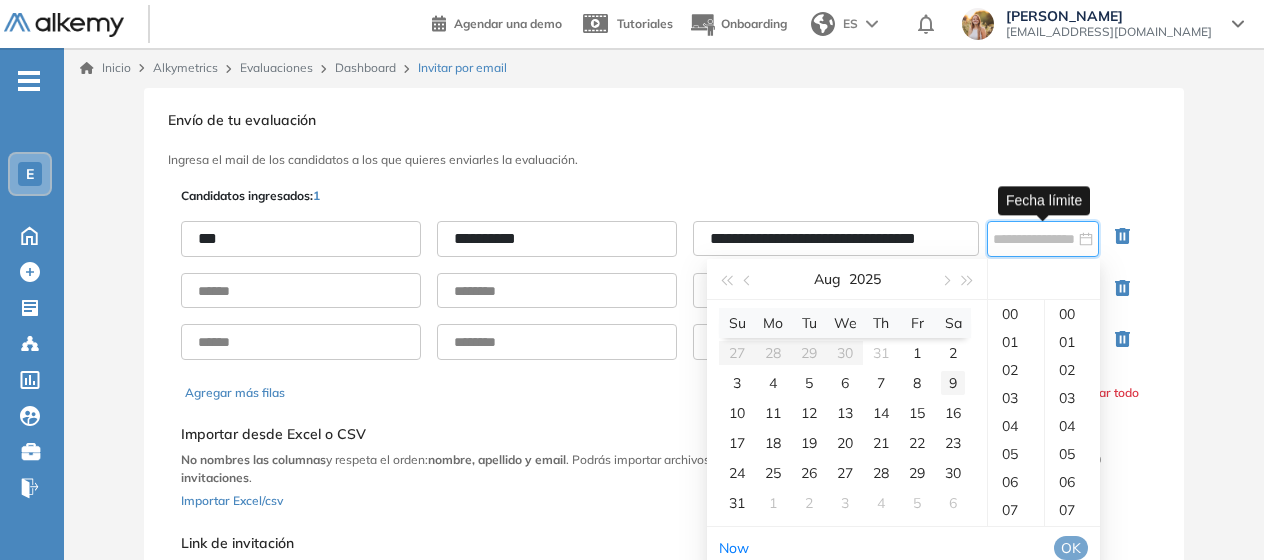 click on "9" at bounding box center (953, 383) 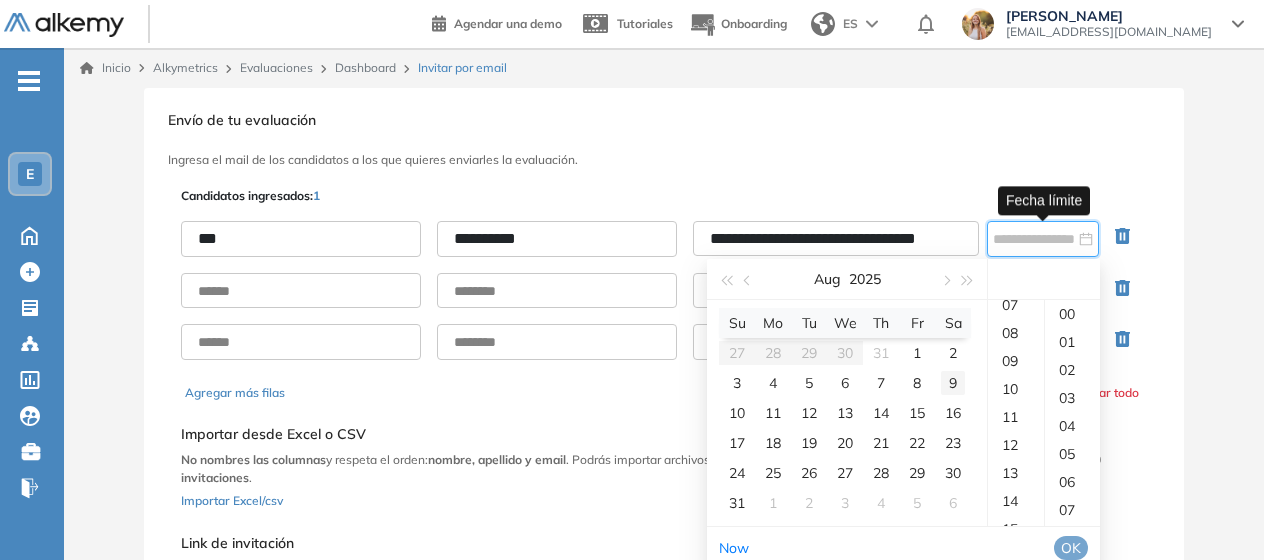 scroll, scrollTop: 896, scrollLeft: 0, axis: vertical 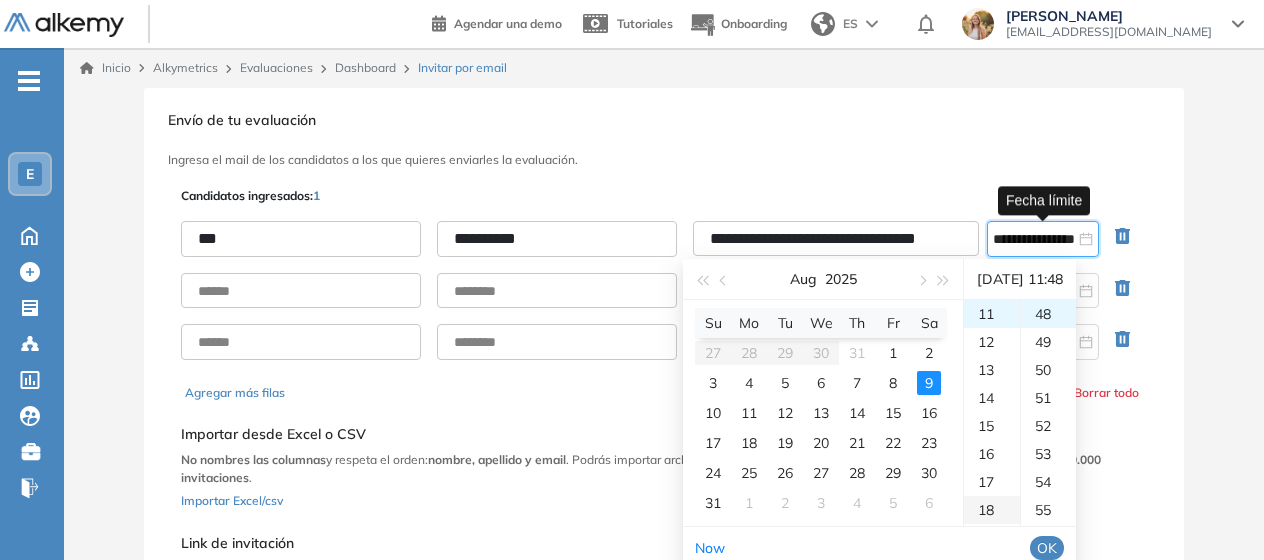 click on "18" at bounding box center [992, 510] 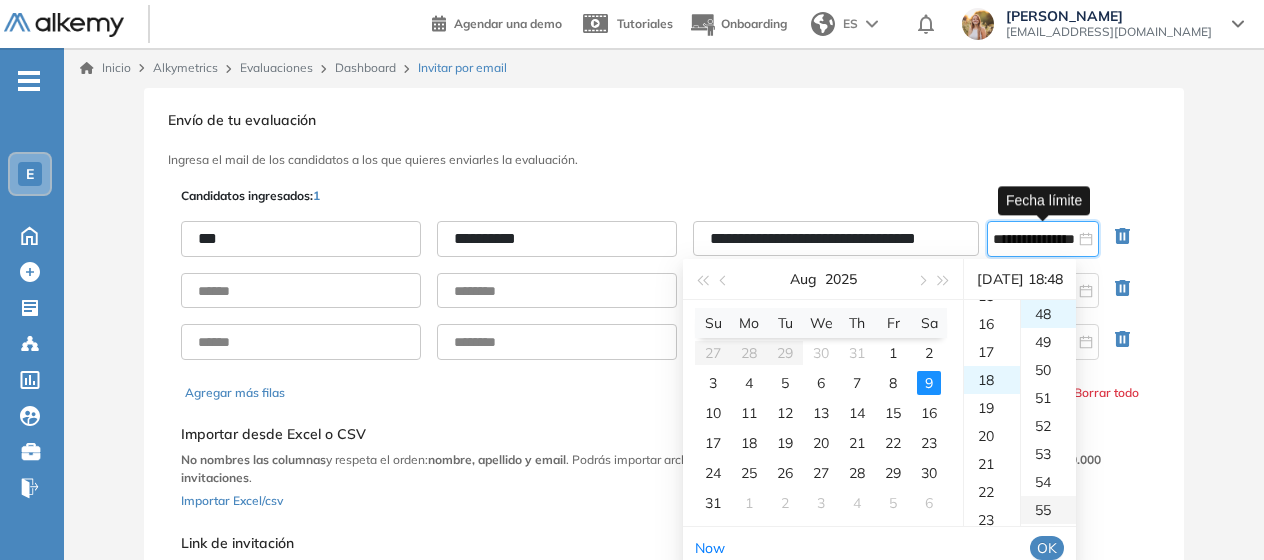scroll, scrollTop: 504, scrollLeft: 0, axis: vertical 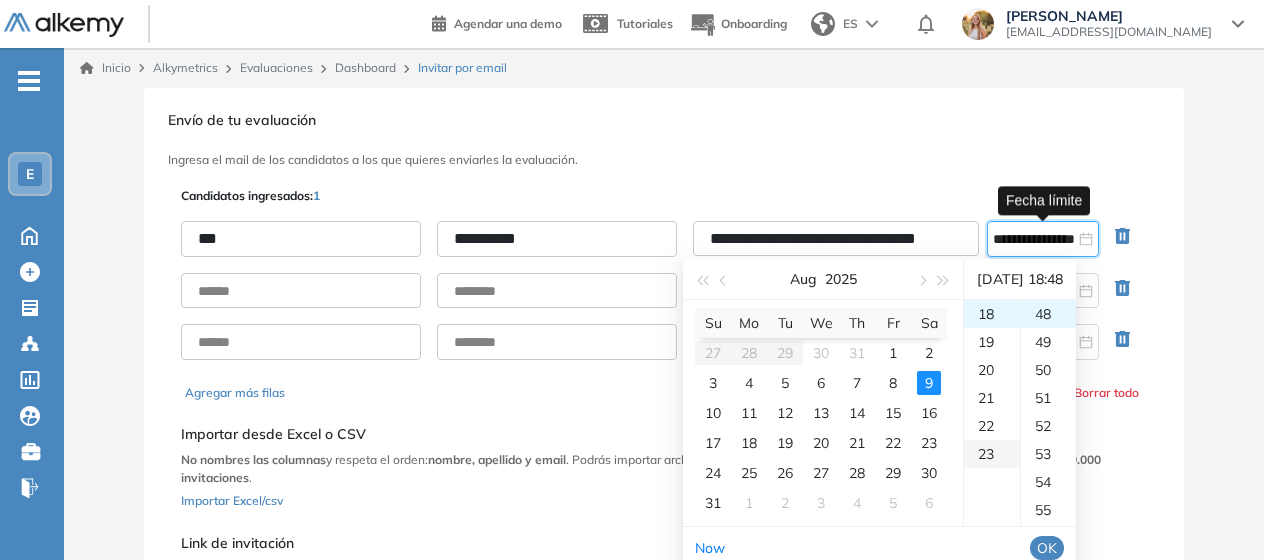click on "23" at bounding box center (992, 454) 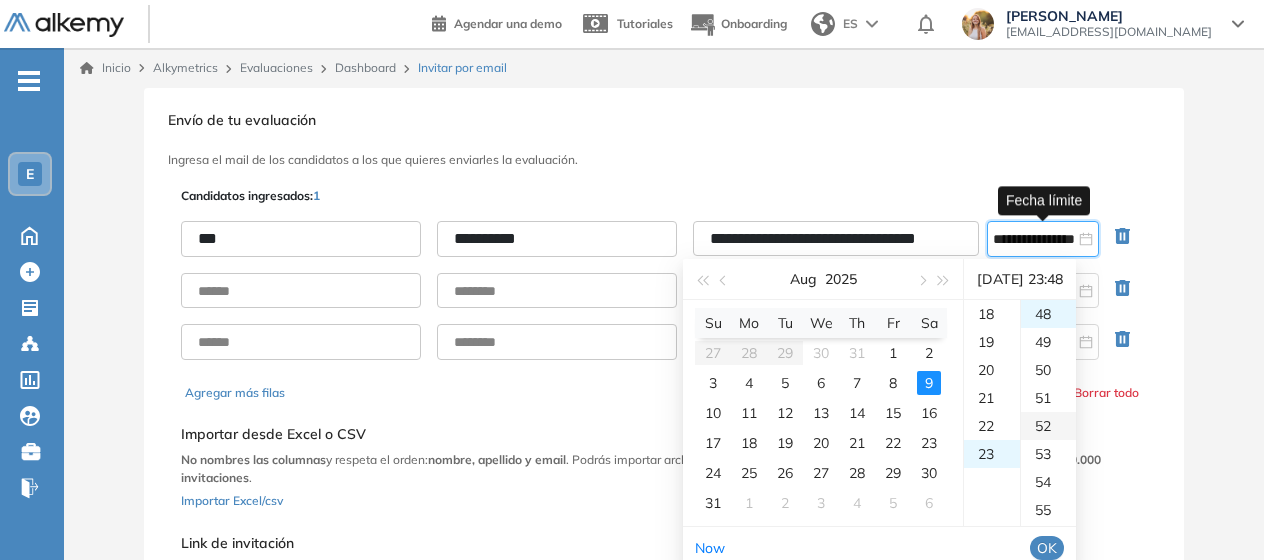 scroll, scrollTop: 644, scrollLeft: 0, axis: vertical 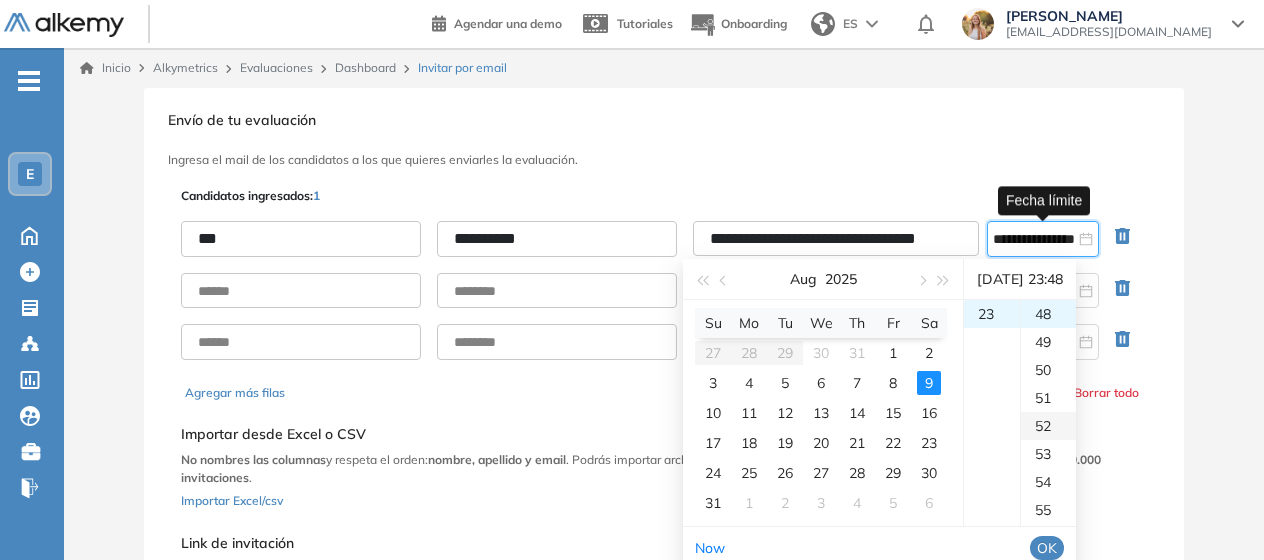 click on "52" at bounding box center (1048, 426) 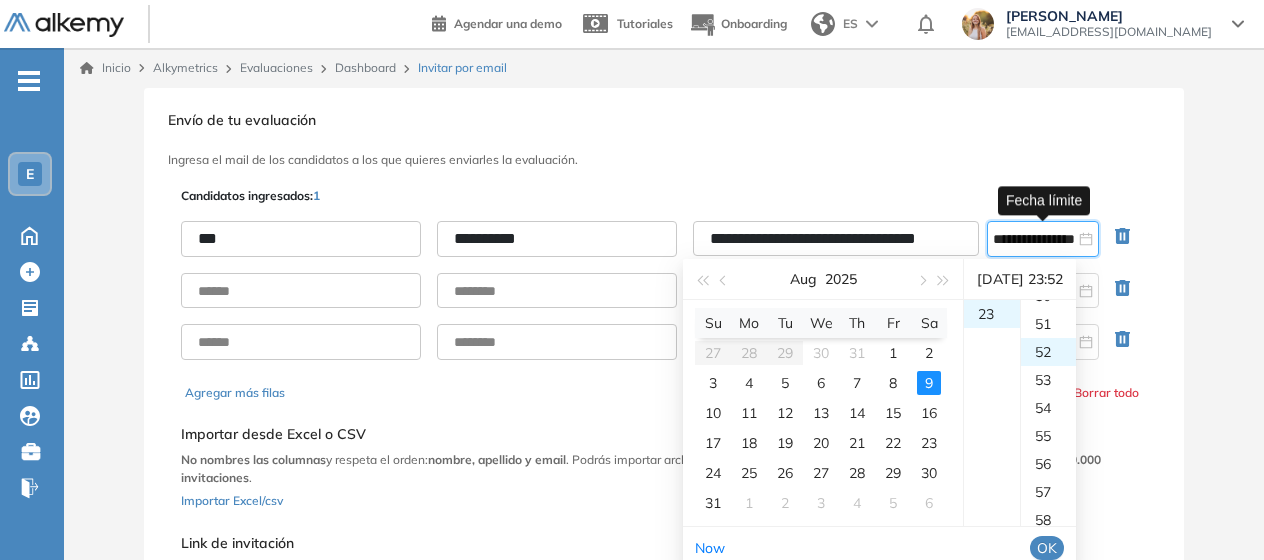 scroll, scrollTop: 1456, scrollLeft: 0, axis: vertical 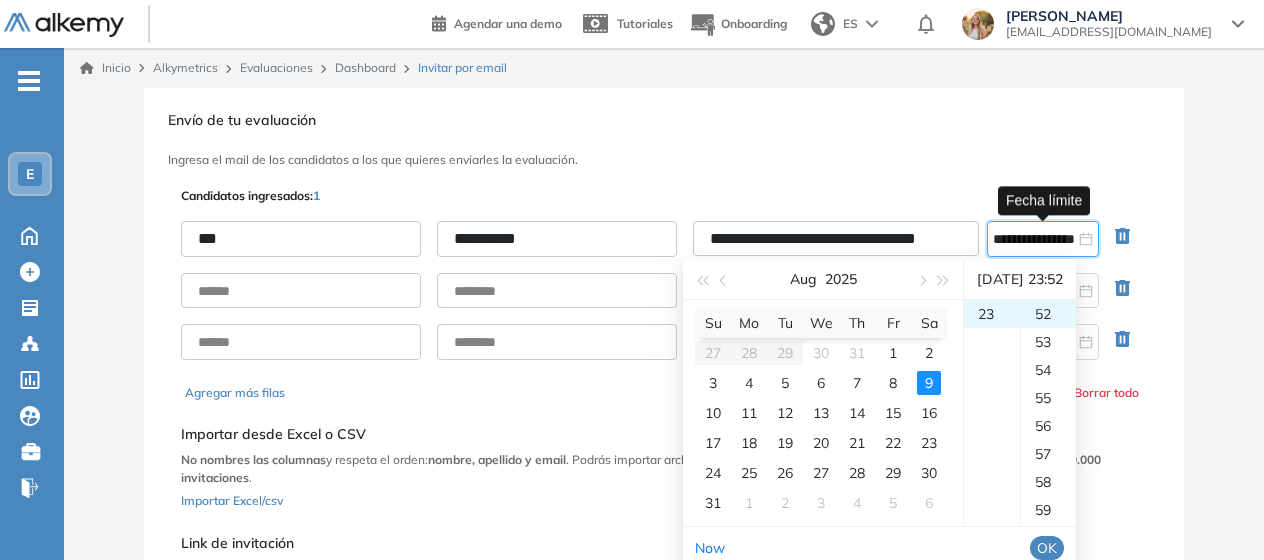 click on "OK" at bounding box center (1047, 548) 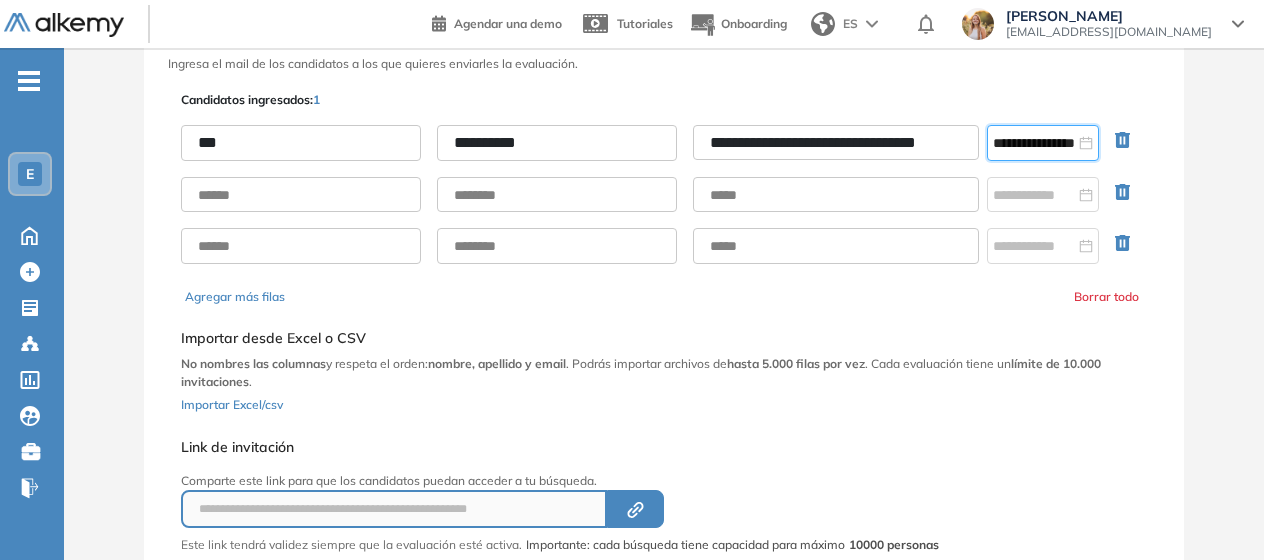 scroll, scrollTop: 229, scrollLeft: 0, axis: vertical 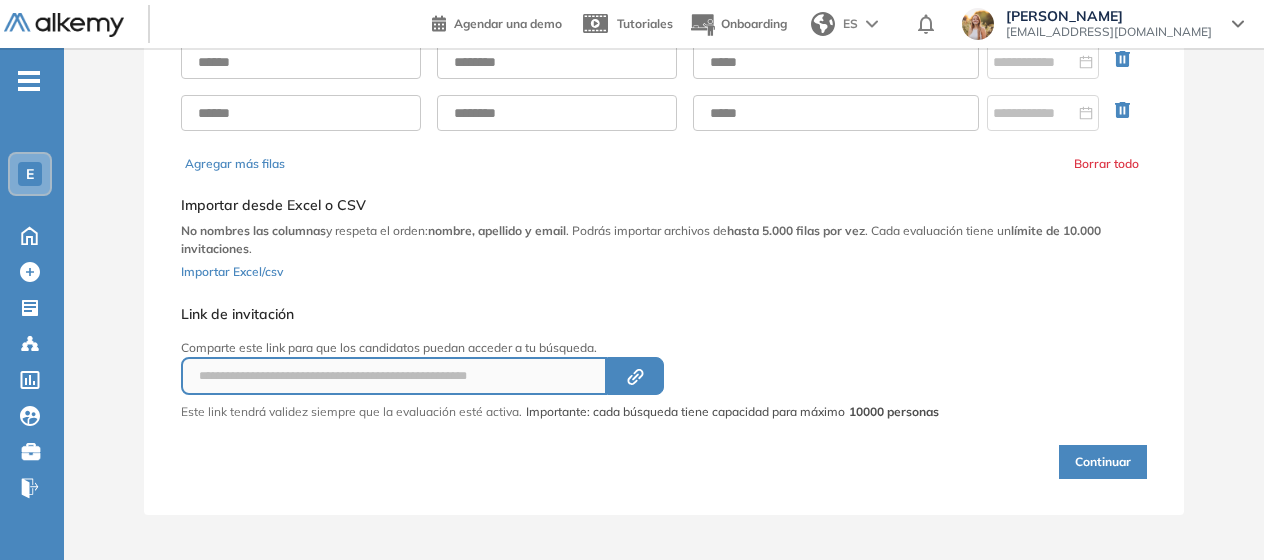 click on "Continuar" at bounding box center (1103, 462) 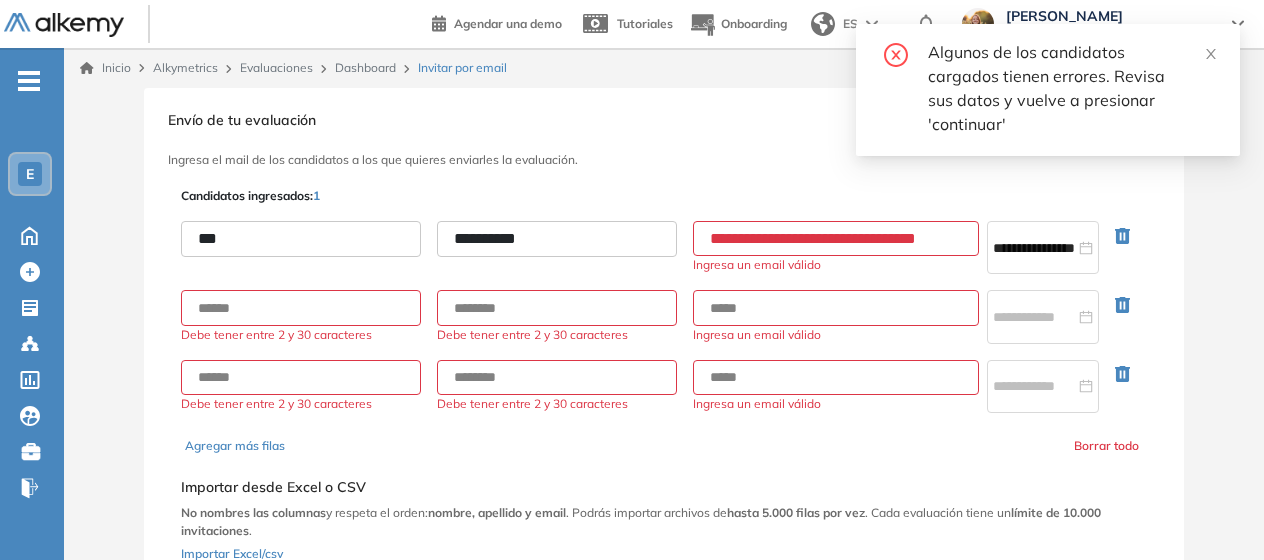 scroll, scrollTop: 0, scrollLeft: 0, axis: both 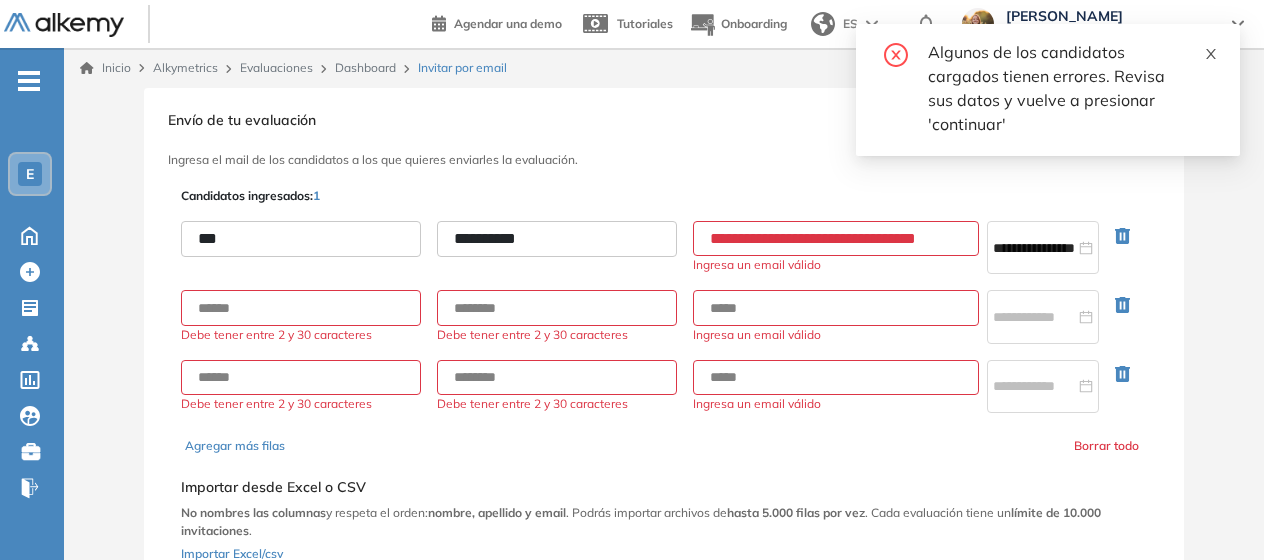 click 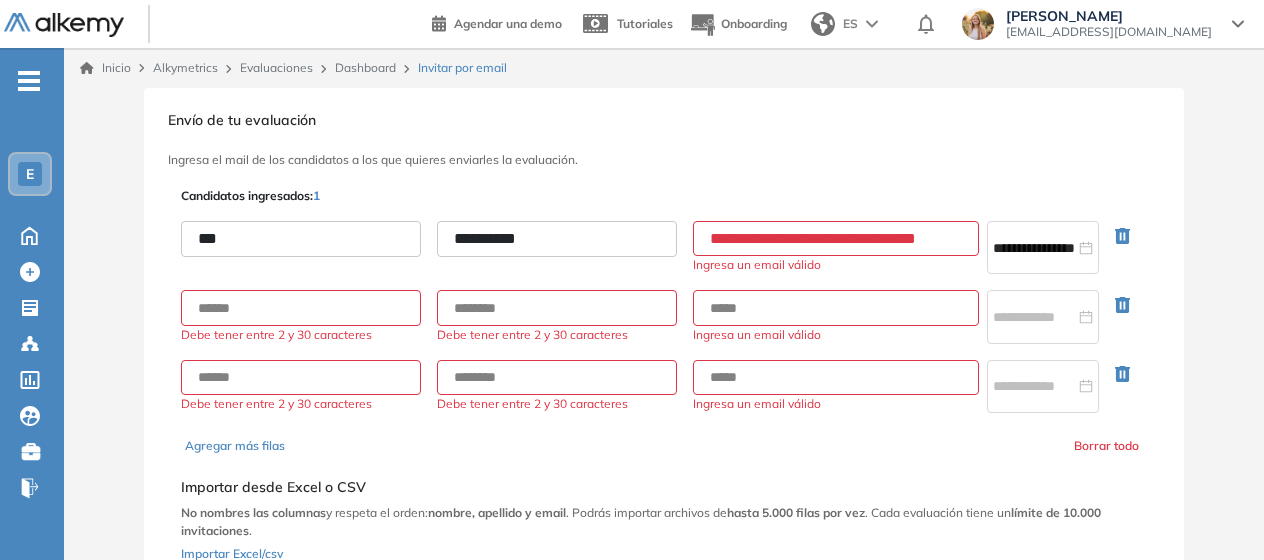 click on "**********" at bounding box center (836, 238) 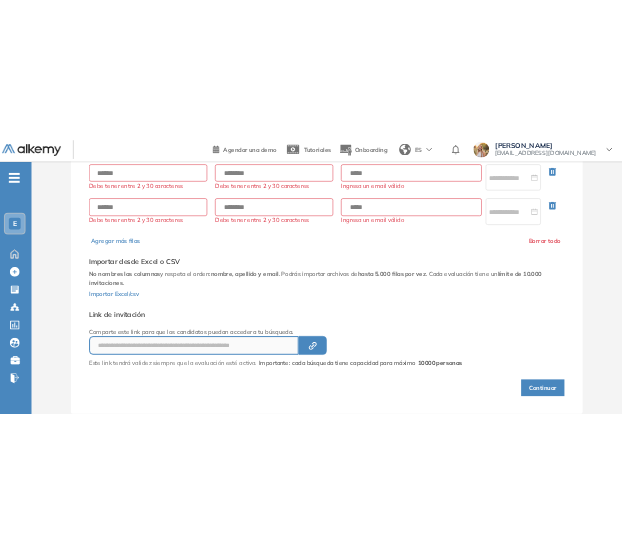 scroll, scrollTop: 265, scrollLeft: 0, axis: vertical 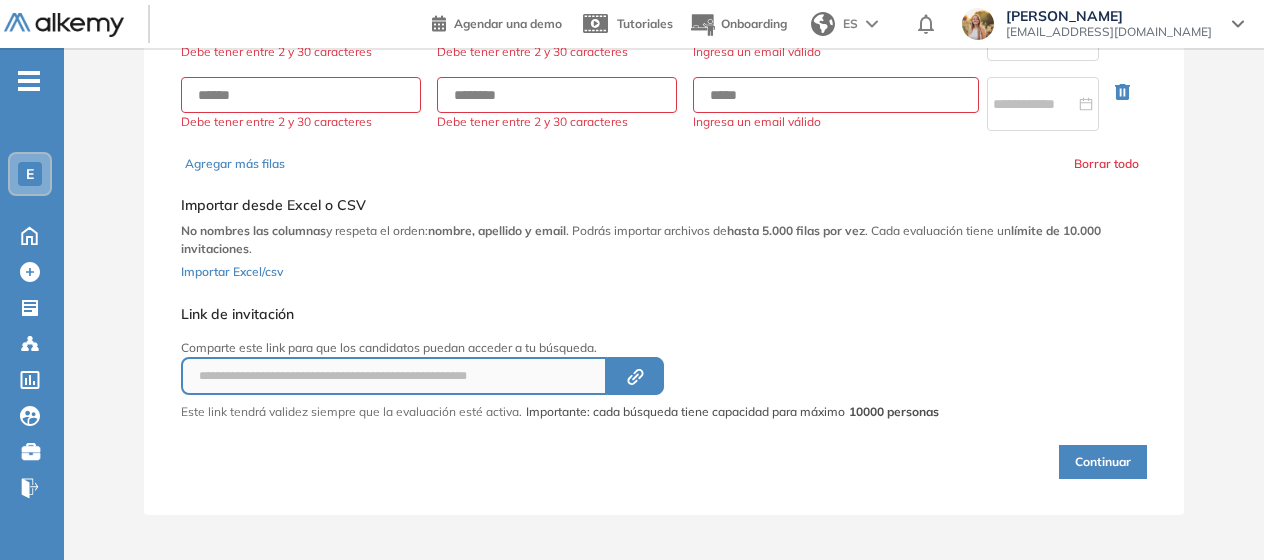 type on "**********" 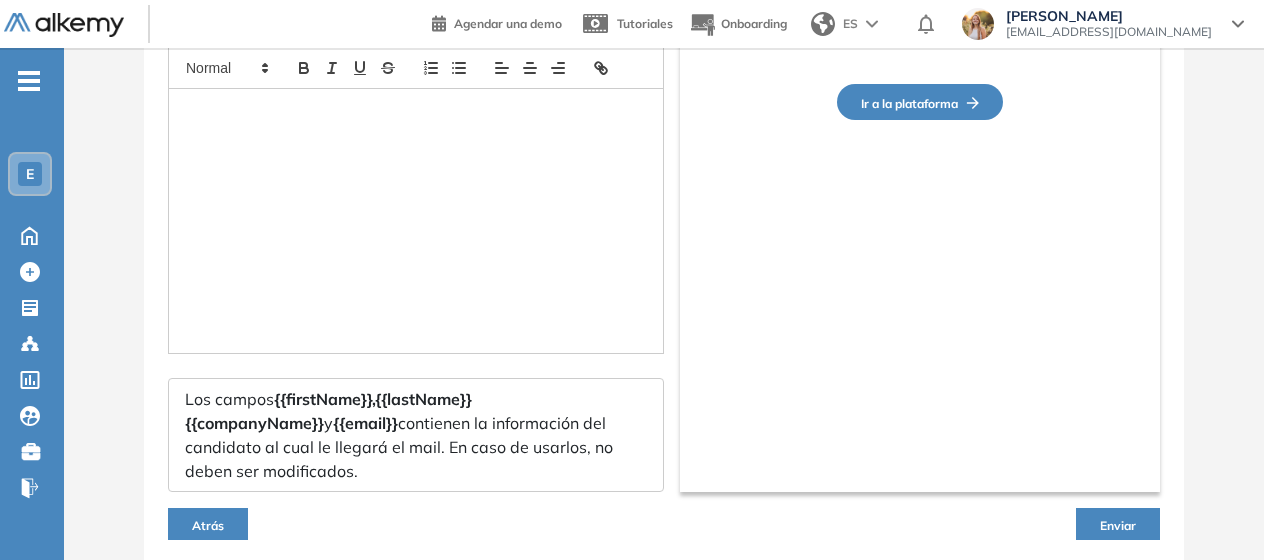 type on "**********" 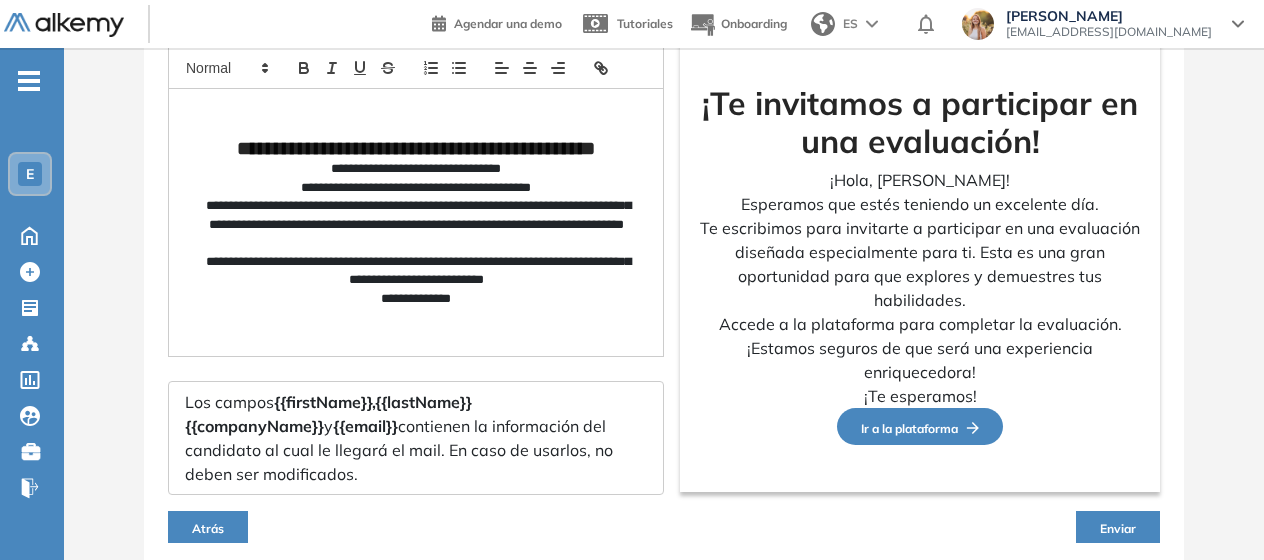 click on "Enviar" at bounding box center [1118, 528] 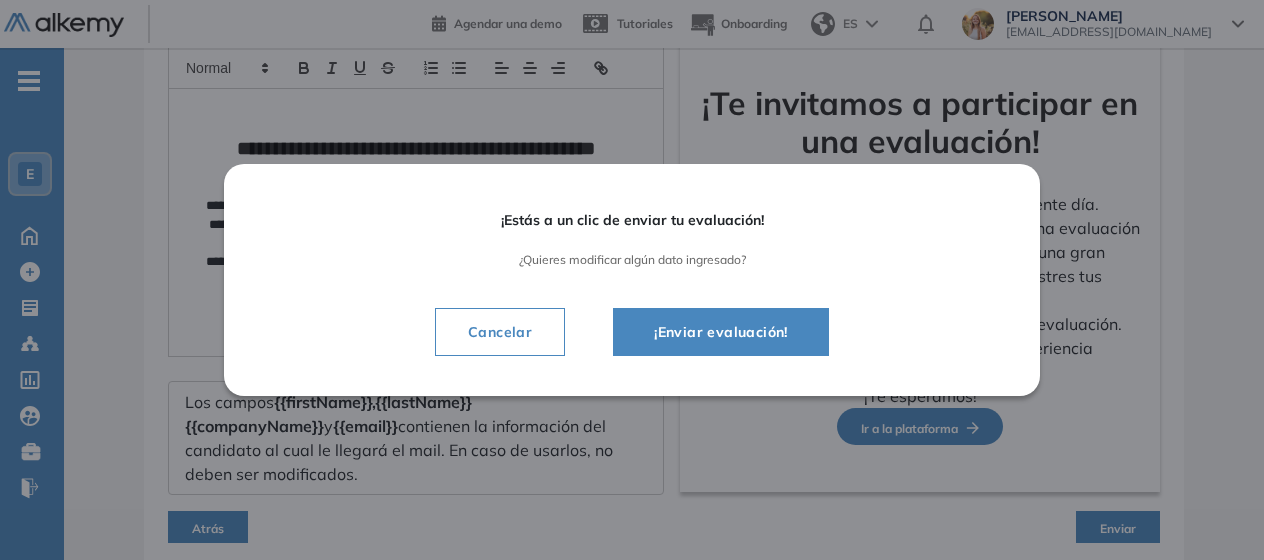 click on "¡Enviar evaluación!" at bounding box center (721, 332) 